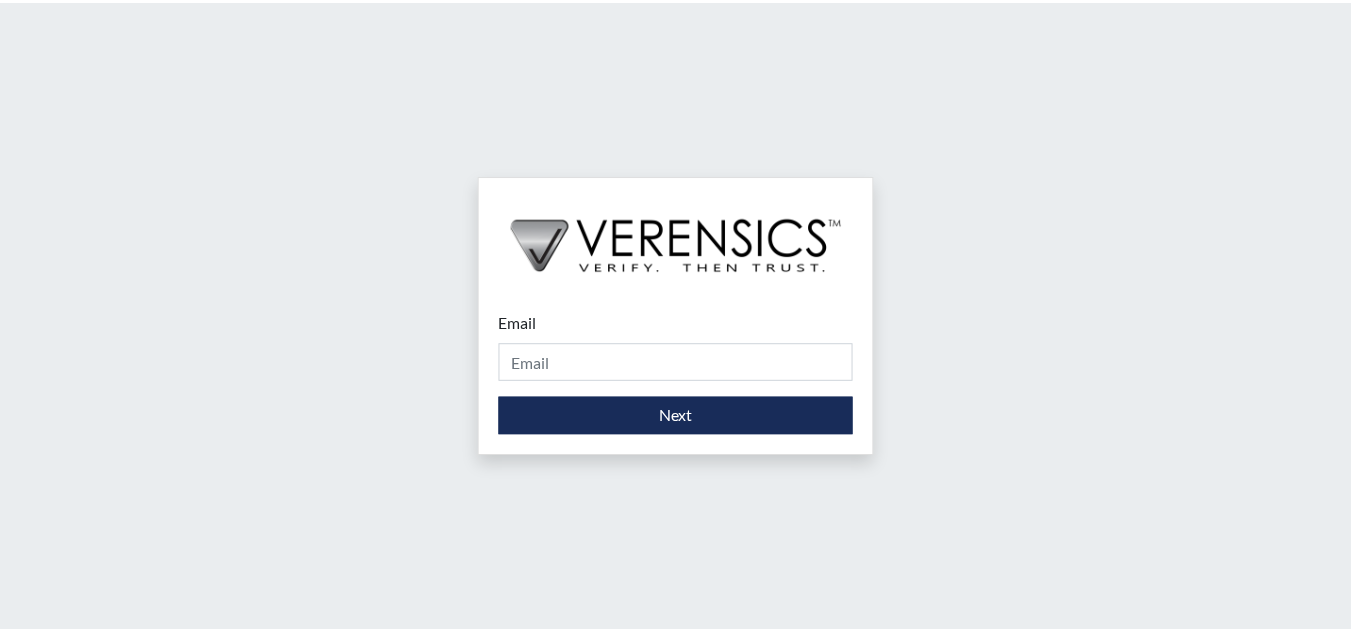 scroll, scrollTop: 0, scrollLeft: 0, axis: both 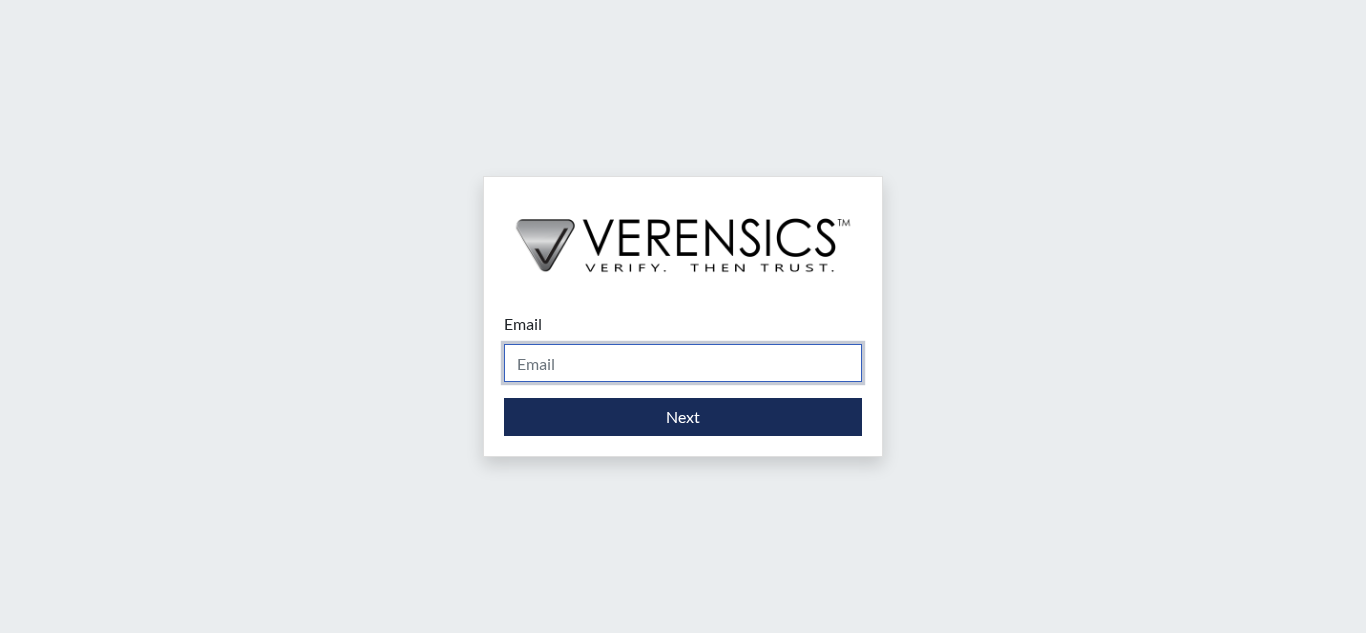 click on "Email" at bounding box center [683, 363] 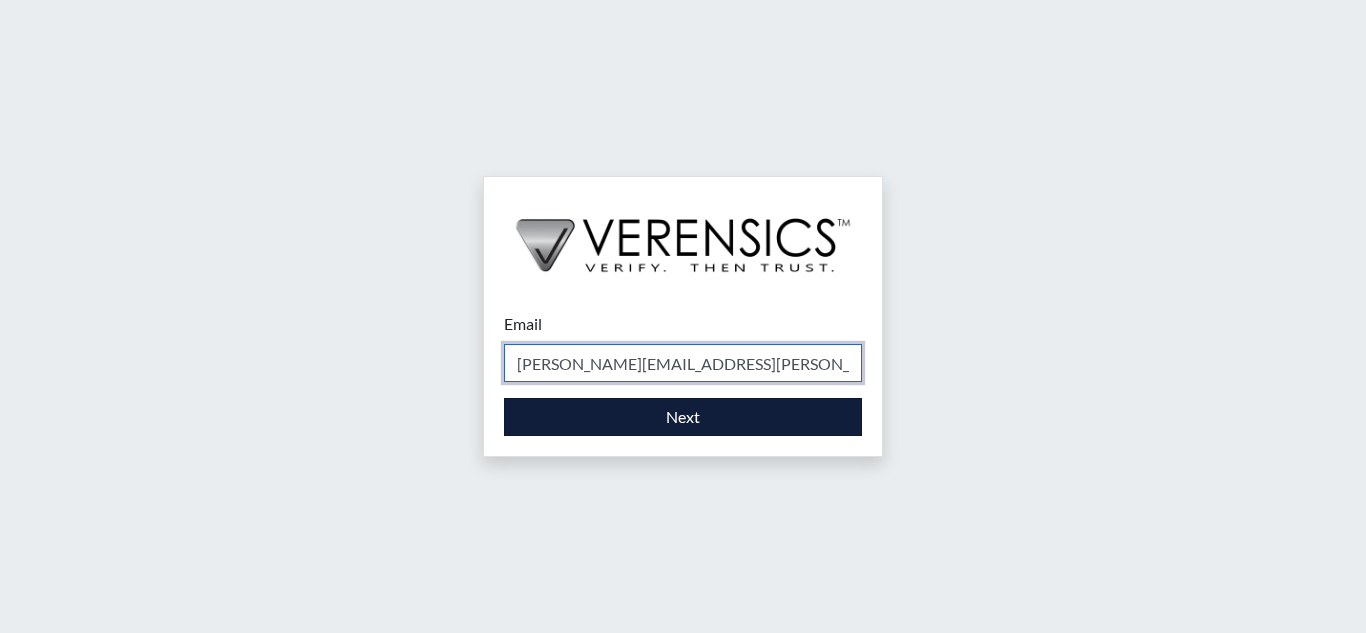type on "[PERSON_NAME][EMAIL_ADDRESS][PERSON_NAME][DOMAIN_NAME]" 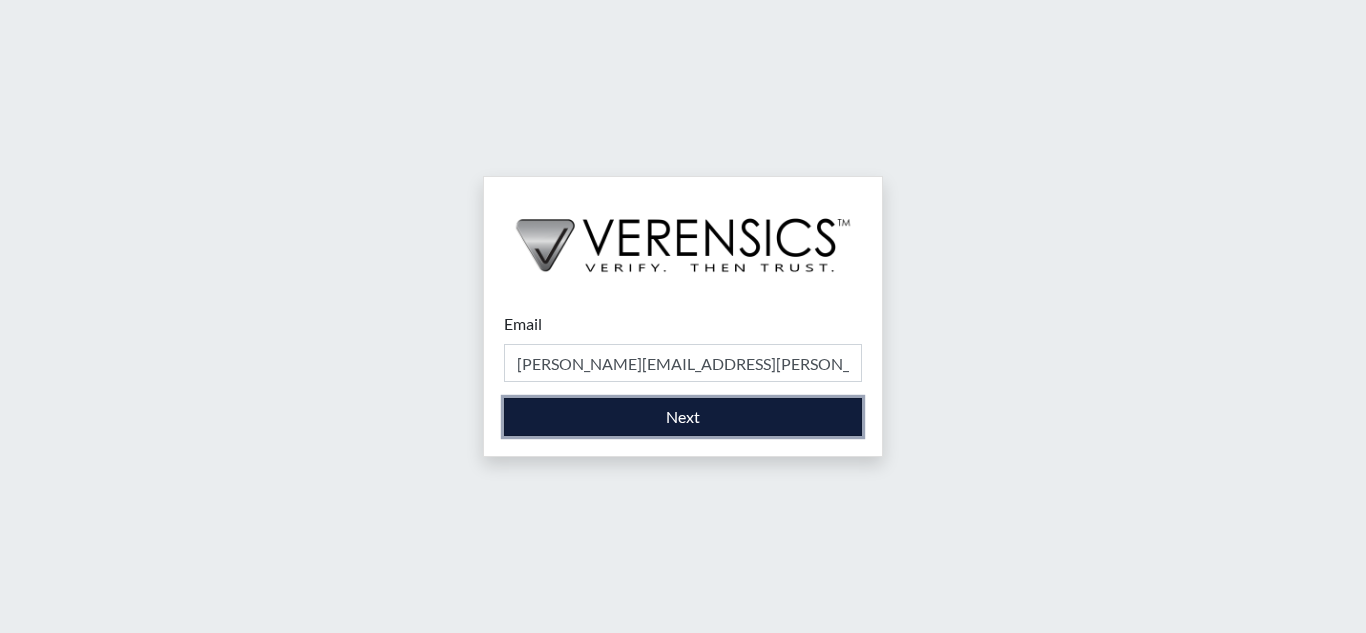 click on "Next" at bounding box center [683, 417] 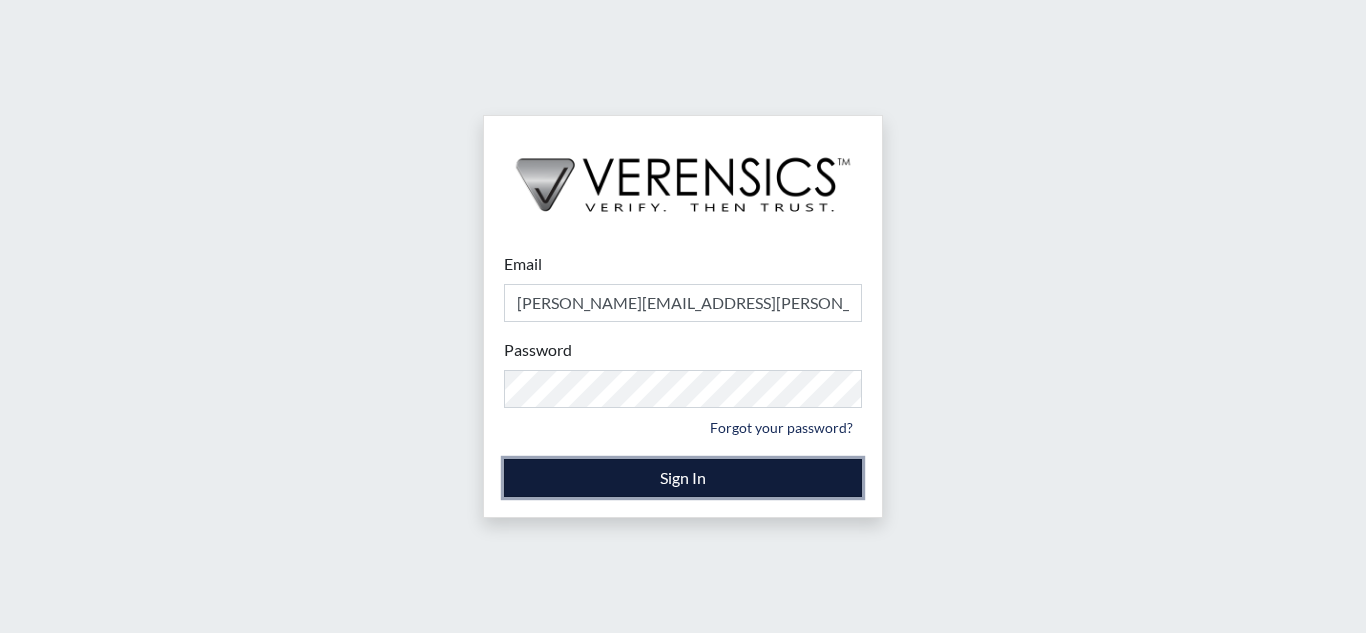 click on "Sign In" at bounding box center (683, 478) 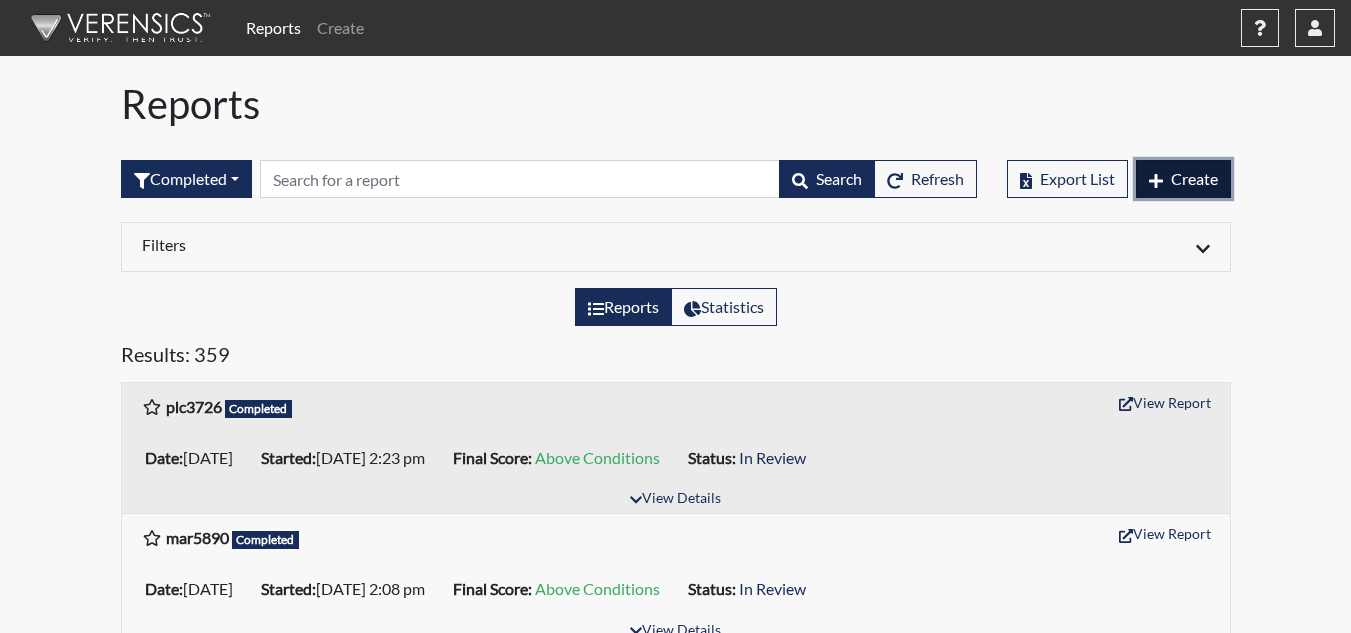 click on "Create" at bounding box center (1194, 178) 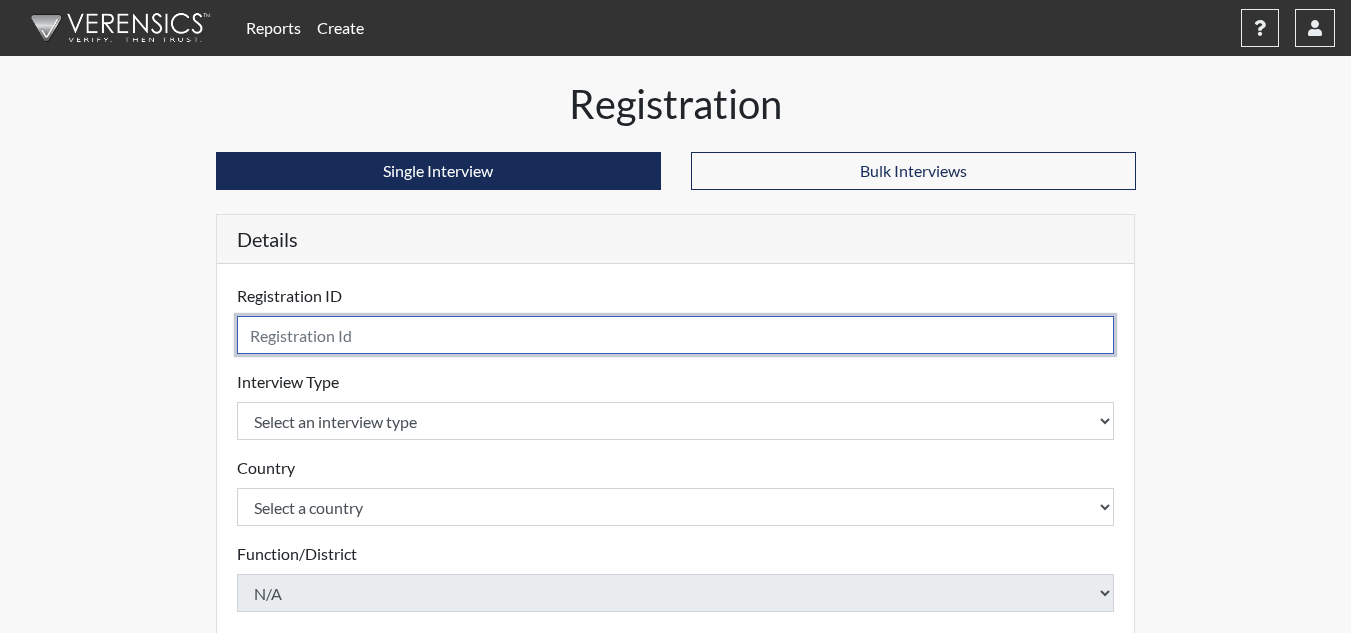click at bounding box center [676, 335] 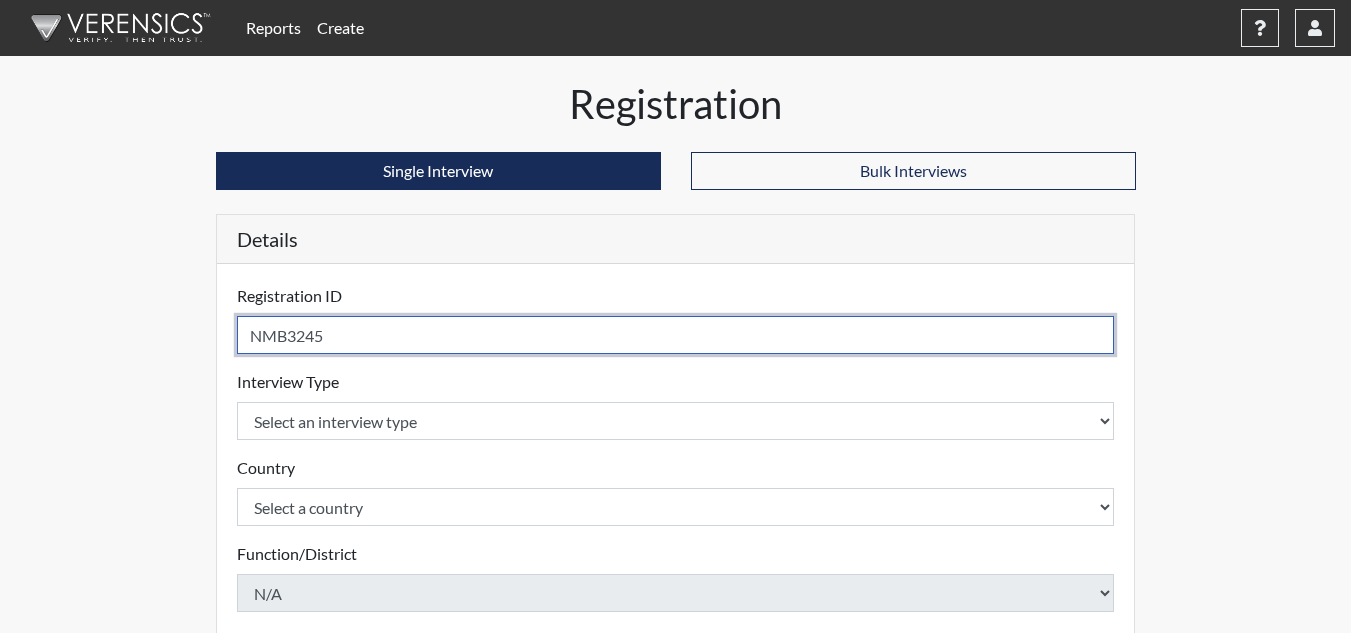type on "NMB3245" 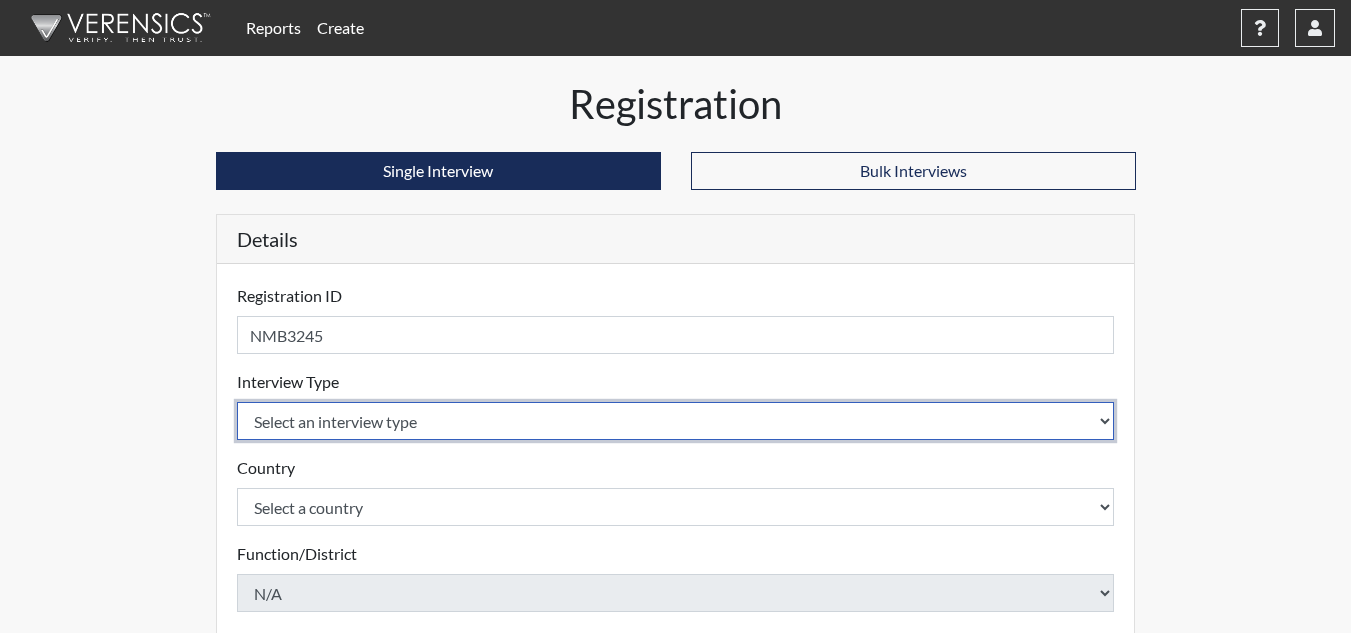 click on "Select an interview type  Corrections Pre-Employment" at bounding box center [676, 421] 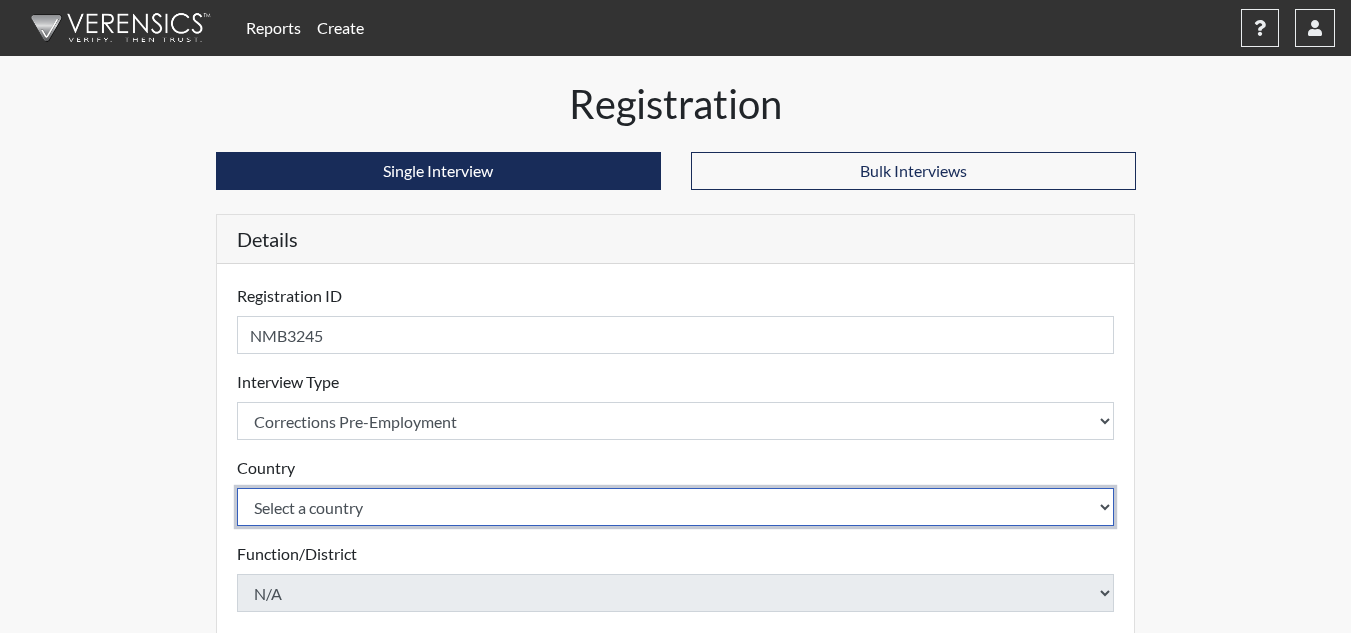 click on "Select a country  [GEOGRAPHIC_DATA]   [GEOGRAPHIC_DATA]" at bounding box center (676, 507) 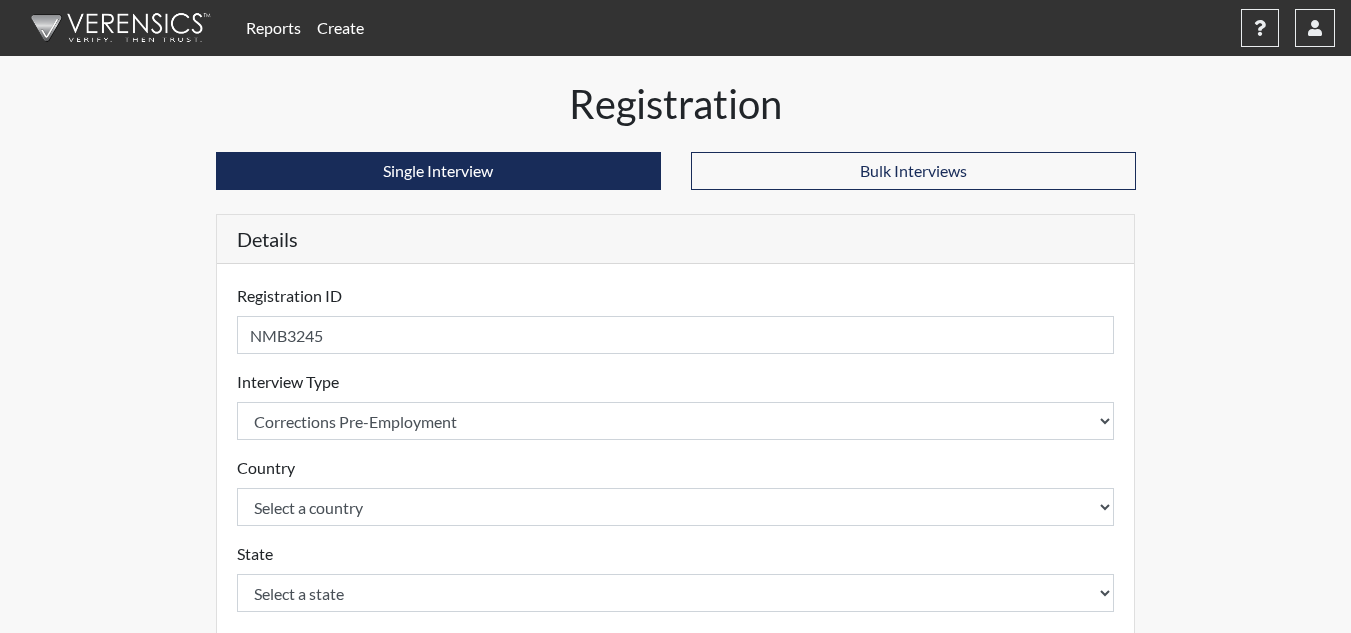 click on "State Select a state  [US_STATE]   [US_STATE]   [US_STATE]   [US_STATE]   [US_STATE]   [US_STATE]   [US_STATE]   [US_STATE]   [US_STATE]   [US_STATE]   [US_STATE]   [US_STATE]   [US_STATE]   [US_STATE]   [US_STATE]   [US_STATE]   [US_STATE]   [US_STATE]   [US_STATE]   [US_STATE]   [US_STATE]   [US_STATE]   [US_STATE]   [US_STATE]   [US_STATE]   [US_STATE]   [US_STATE]   [US_STATE]   [US_STATE]   [US_STATE]   [US_STATE]   [US_STATE]   [US_STATE]   [US_STATE]   [US_STATE]   [US_STATE]   [US_STATE]   [US_STATE]   [US_STATE]   [US_STATE]   [US_STATE]   [US_STATE]   [US_STATE]   [US_STATE]   [US_STATE]   [US_STATE][PERSON_NAME][US_STATE]   [US_STATE]   [US_STATE]   [US_STATE]  Please select a state." at bounding box center [676, 577] 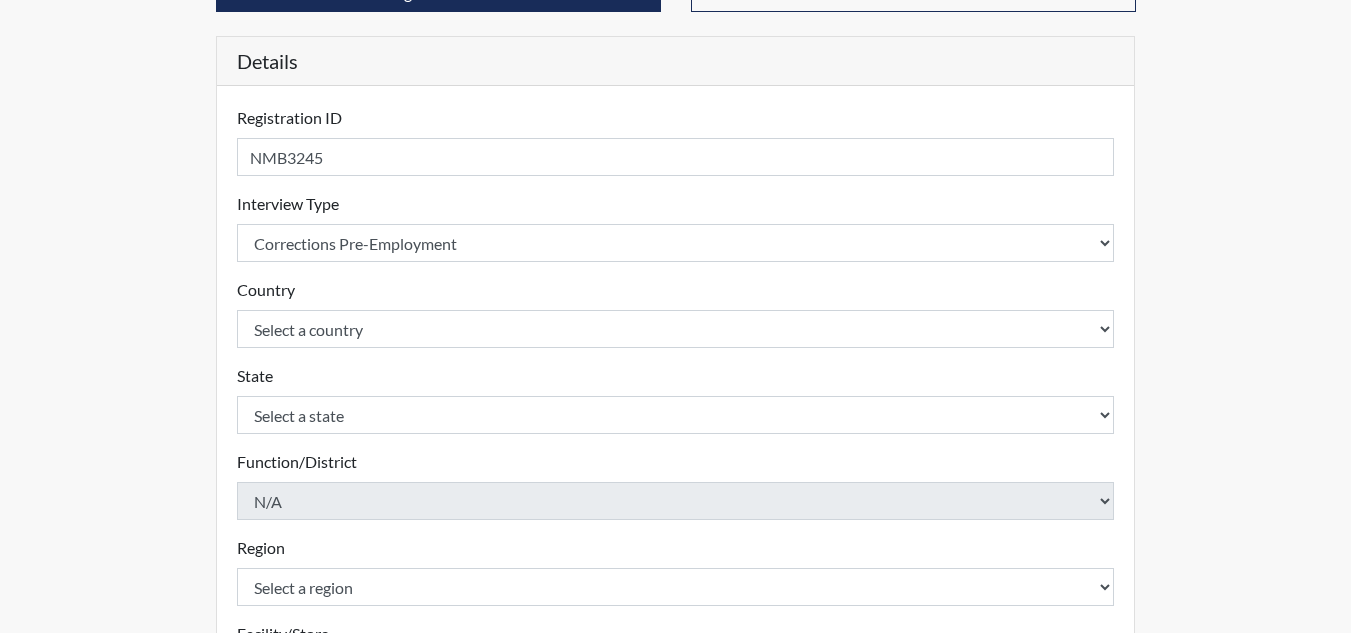 scroll, scrollTop: 200, scrollLeft: 0, axis: vertical 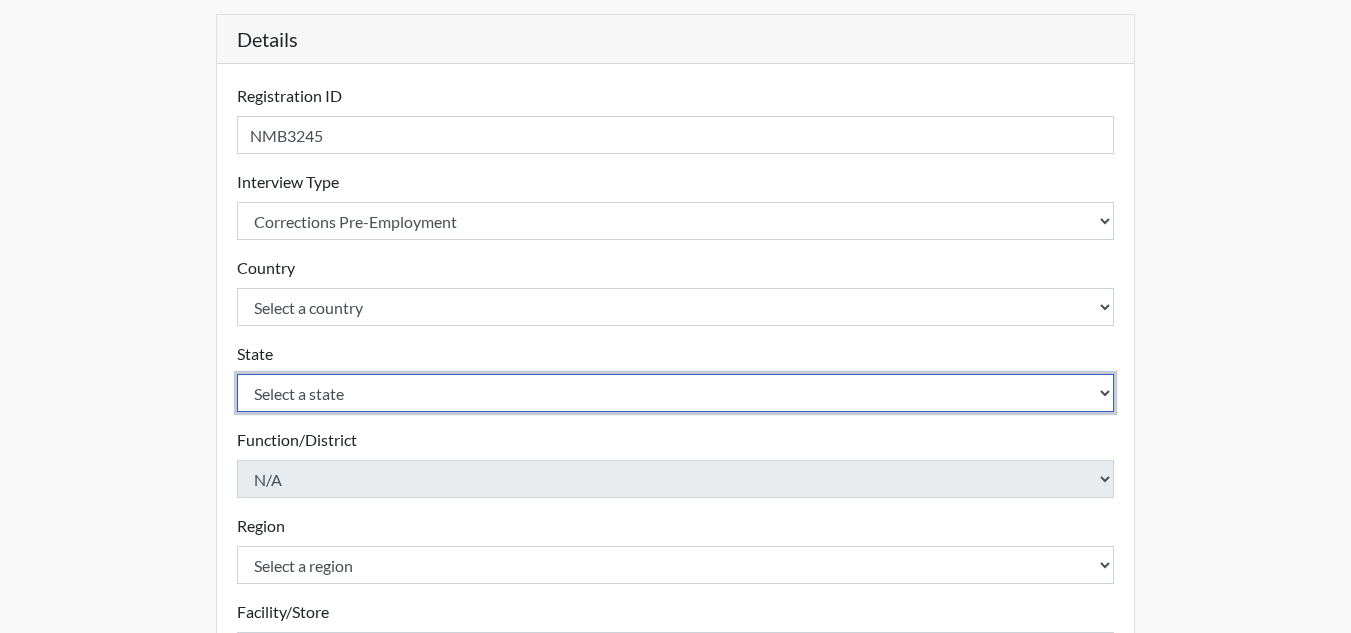 click on "Select a state  [US_STATE]   [US_STATE]   [US_STATE]   [US_STATE]   [US_STATE]   [US_STATE]   [US_STATE]   [US_STATE]   [US_STATE]   [US_STATE]   [US_STATE]   [US_STATE]   [US_STATE]   [US_STATE]   [US_STATE]   [US_STATE]   [US_STATE]   [US_STATE]   [US_STATE]   [US_STATE]   [US_STATE]   [US_STATE]   [US_STATE]   [US_STATE]   [US_STATE]   [US_STATE]   [US_STATE]   [US_STATE]   [US_STATE]   [US_STATE]   [US_STATE]   [US_STATE]   [US_STATE]   [US_STATE]   [US_STATE]   [US_STATE]   [US_STATE]   [US_STATE]   [US_STATE]   [US_STATE]   [US_STATE]   [US_STATE]   [US_STATE]   [US_STATE]   [US_STATE]   [US_STATE][PERSON_NAME][US_STATE]   [US_STATE]   [US_STATE]   [US_STATE]" at bounding box center (676, 393) 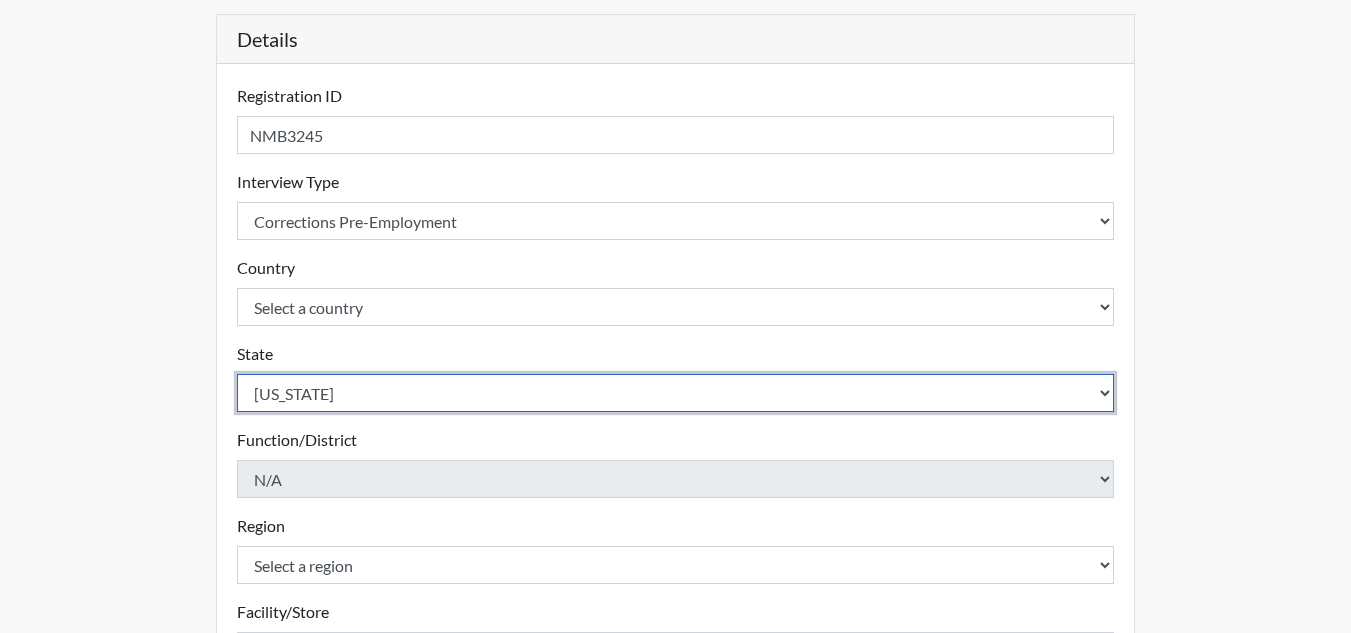 click on "Select a state  [US_STATE]   [US_STATE]   [US_STATE]   [US_STATE]   [US_STATE]   [US_STATE]   [US_STATE]   [US_STATE]   [US_STATE]   [US_STATE]   [US_STATE]   [US_STATE]   [US_STATE]   [US_STATE]   [US_STATE]   [US_STATE]   [US_STATE]   [US_STATE]   [US_STATE]   [US_STATE]   [US_STATE]   [US_STATE]   [US_STATE]   [US_STATE]   [US_STATE]   [US_STATE]   [US_STATE]   [US_STATE]   [US_STATE]   [US_STATE]   [US_STATE]   [US_STATE]   [US_STATE]   [US_STATE]   [US_STATE]   [US_STATE]   [US_STATE]   [US_STATE]   [US_STATE]   [US_STATE]   [US_STATE]   [US_STATE]   [US_STATE]   [US_STATE]   [US_STATE]   [US_STATE][PERSON_NAME][US_STATE]   [US_STATE]   [US_STATE]   [US_STATE]" at bounding box center (676, 393) 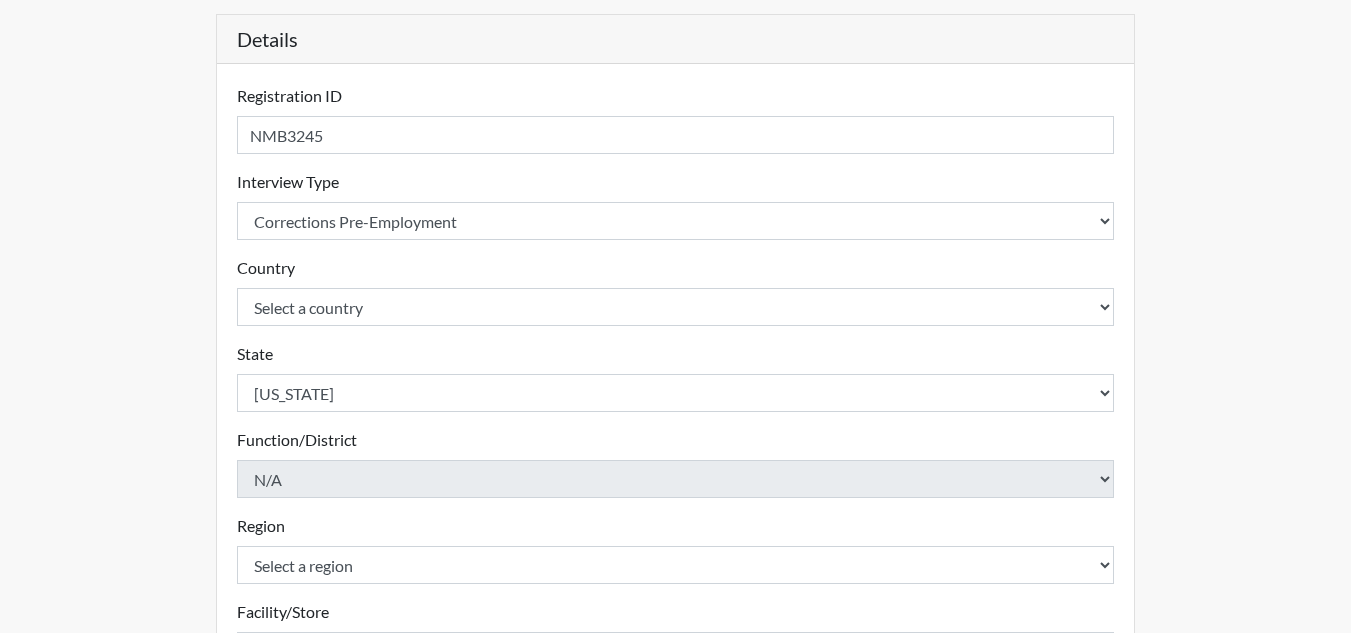 click on "Registration ID NMB3245 Please provide a registration ID. Interview Type Select an interview type  Corrections Pre-Employment  Please select a test type. Country Select a country  [GEOGRAPHIC_DATA]   [GEOGRAPHIC_DATA]  Please select a country. State Select a state  [US_STATE]   [US_STATE]   [US_STATE]   [US_STATE]   [US_STATE]   [US_STATE]   [US_STATE]   [US_STATE]   [US_STATE]   [US_STATE]   [US_STATE]   [US_STATE]   [US_STATE]   [US_STATE]   [US_STATE]   [US_STATE]   [US_STATE]   [US_STATE]   [US_STATE]   [US_STATE]   [US_STATE]   [US_STATE]   [US_STATE]   [US_STATE]   [US_STATE]   [US_STATE]   [US_STATE]   [US_STATE]   [US_STATE]   [US_STATE]   [US_STATE]   [US_STATE]   [US_STATE]   [US_STATE]   [US_STATE]   [US_STATE]   [US_STATE]   [US_STATE]   [US_STATE]   [US_STATE]   [US_STATE]   [US_STATE]   [US_STATE]   [US_STATE]   [US_STATE]   [US_STATE][PERSON_NAME][US_STATE]   [US_STATE]   [US_STATE]   [US_STATE]  Please select a state. Function/District N/A Please select a function/district. Region Select a region  Southeast Region  Please select a region. Facility/Store Select a facility/store  [PERSON_NAME] ITF  N/A" at bounding box center (676, 485) 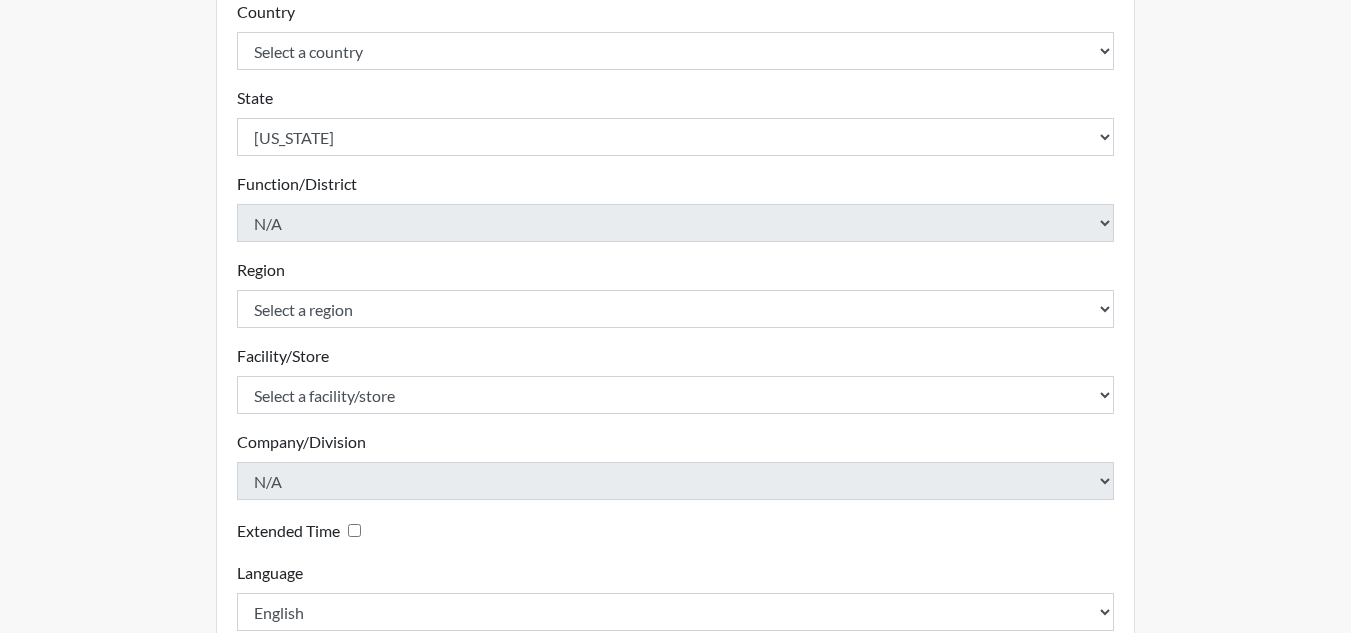 scroll, scrollTop: 500, scrollLeft: 0, axis: vertical 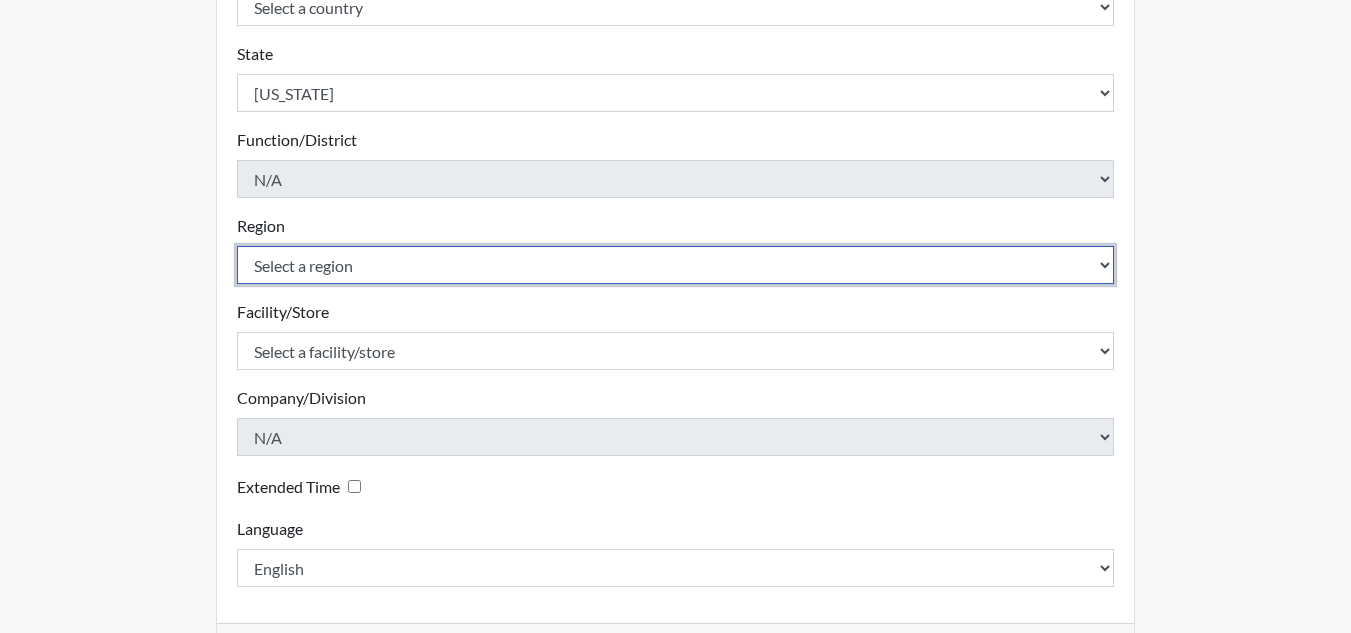 click on "Select a region  [GEOGRAPHIC_DATA]" at bounding box center [676, 265] 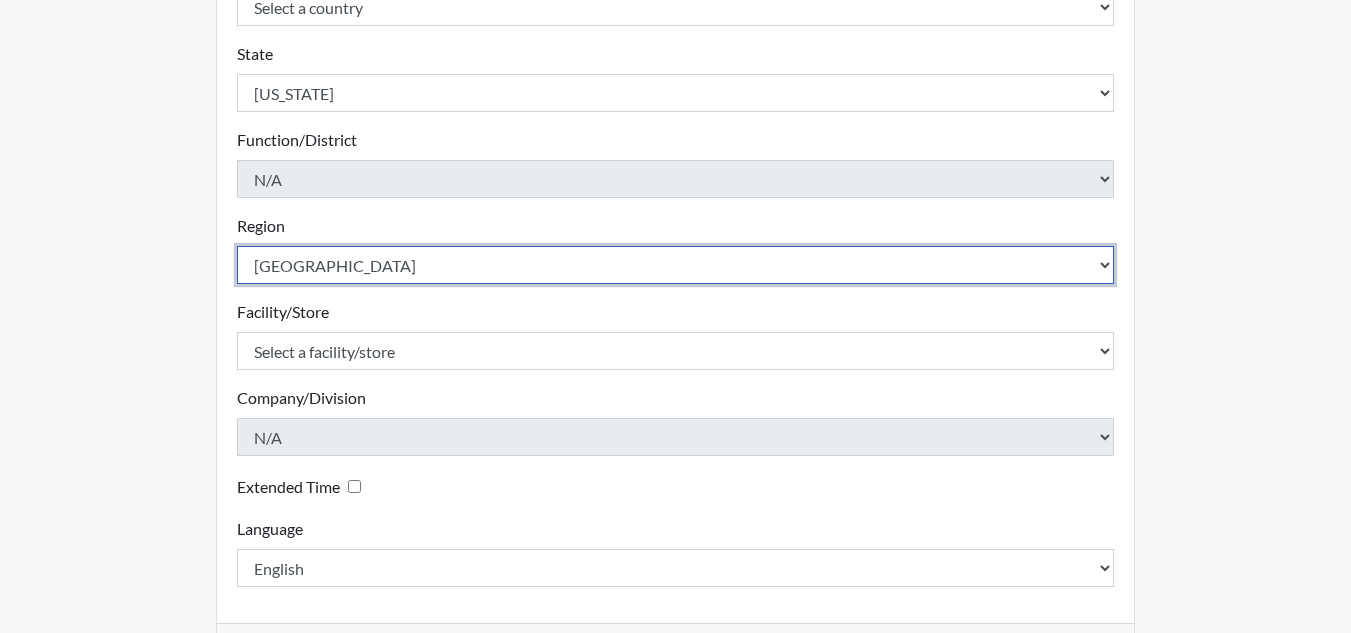 click on "Select a region  [GEOGRAPHIC_DATA]" at bounding box center [676, 265] 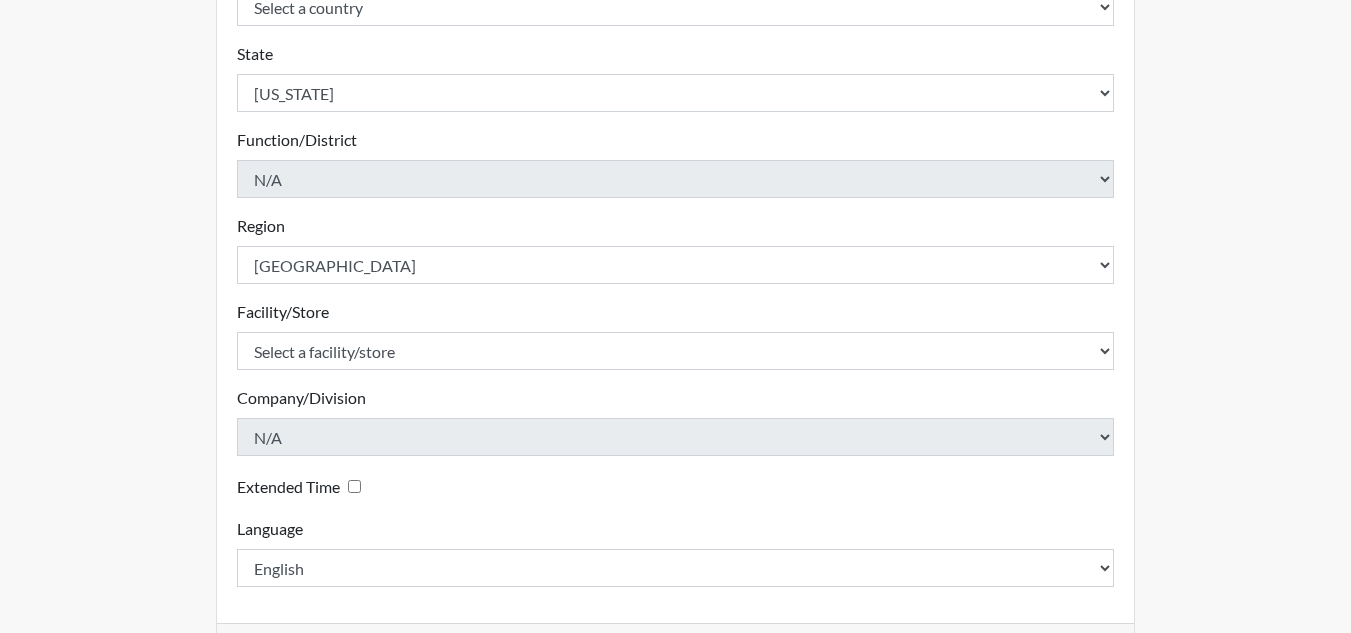 click on "Facility/Store Select a facility/store  [PERSON_NAME] ITF   [PERSON_NAME] PDC   [PERSON_NAME]  Please select a facility/store." at bounding box center (676, 335) 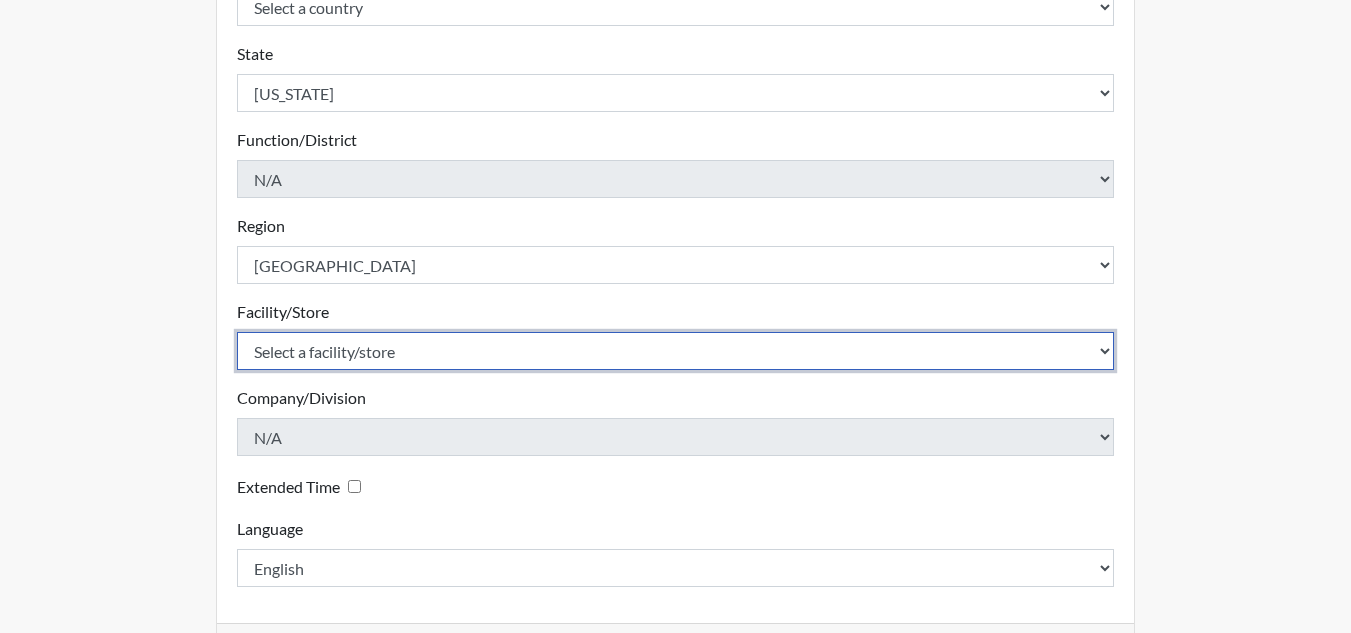 click on "Select a facility/store  [PERSON_NAME] ITF   [PERSON_NAME] PDC   [PERSON_NAME]" at bounding box center [676, 351] 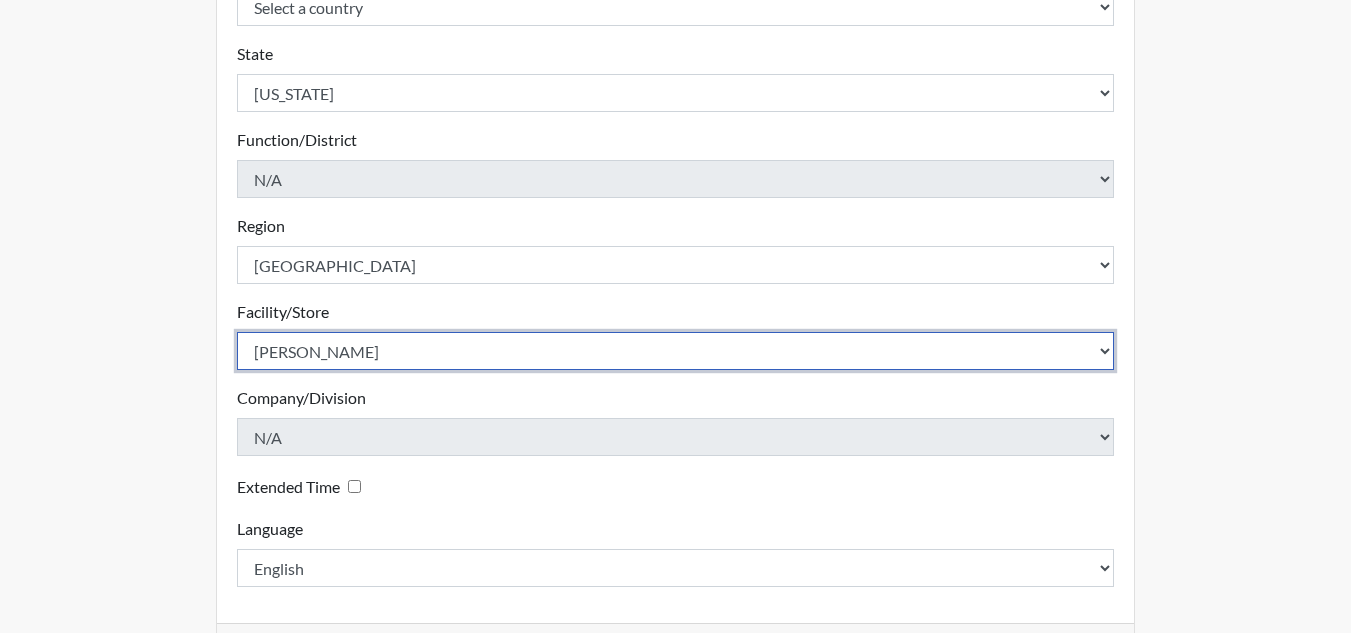 click on "Select a facility/store  [PERSON_NAME] ITF   [PERSON_NAME] PDC   [PERSON_NAME]" at bounding box center [676, 351] 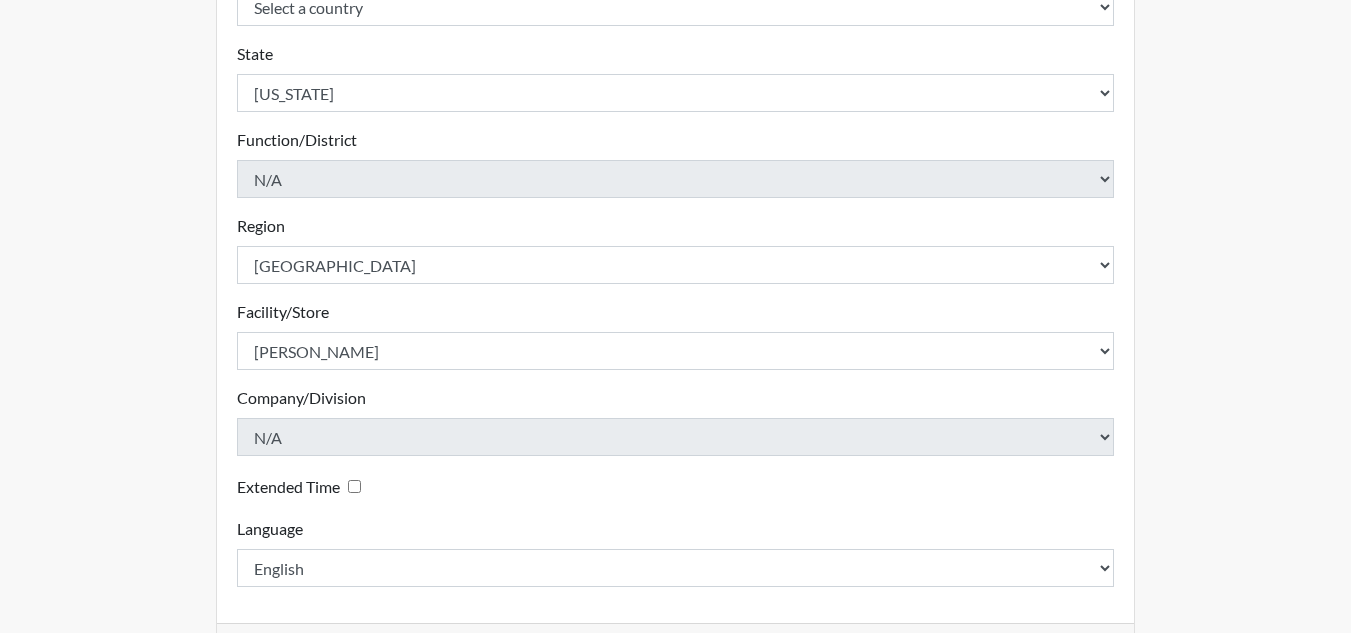 click on "Facility/Store Select a facility/store  [PERSON_NAME] ITF   [PERSON_NAME] PDC   [PERSON_NAME]  Please select a facility/store." at bounding box center [676, 335] 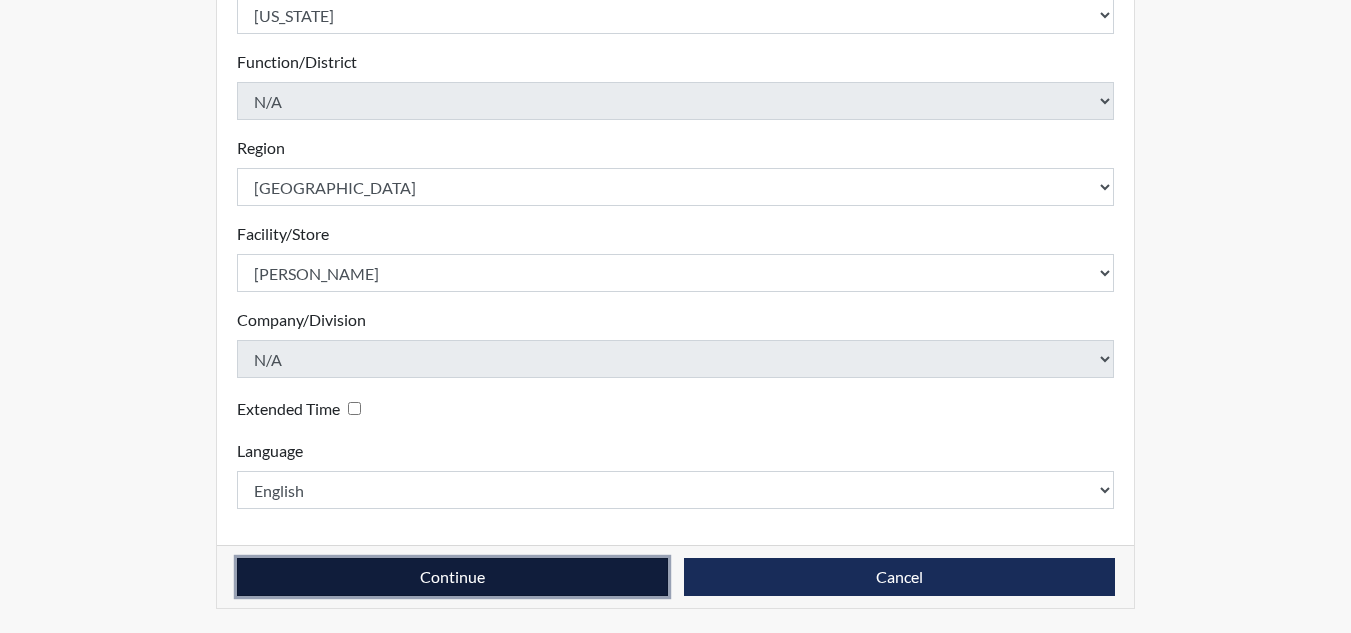 click on "Continue" at bounding box center (452, 577) 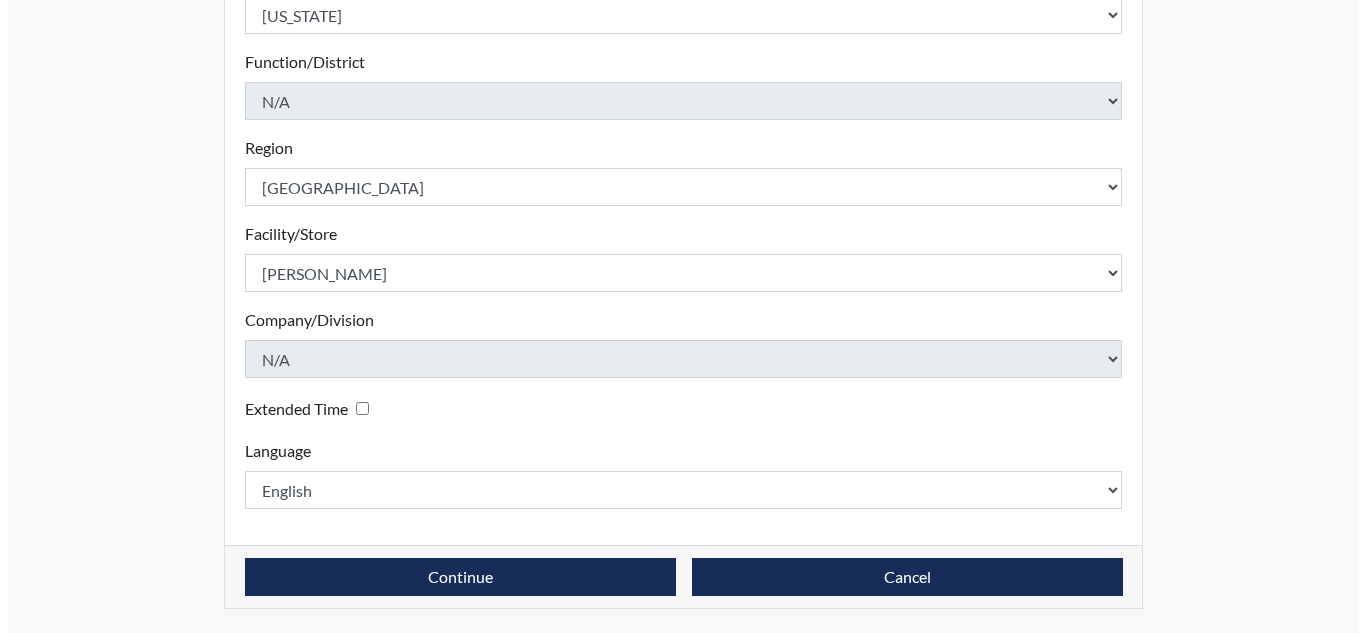 scroll, scrollTop: 0, scrollLeft: 0, axis: both 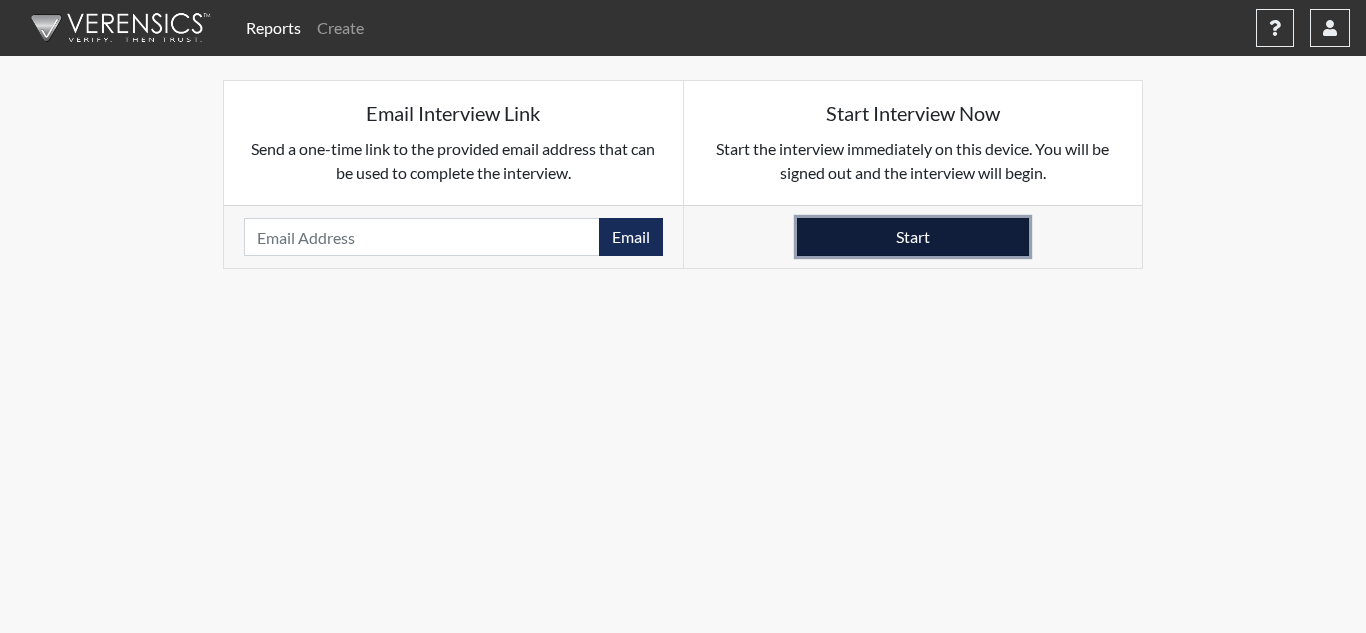 click on "Start" at bounding box center [913, 237] 